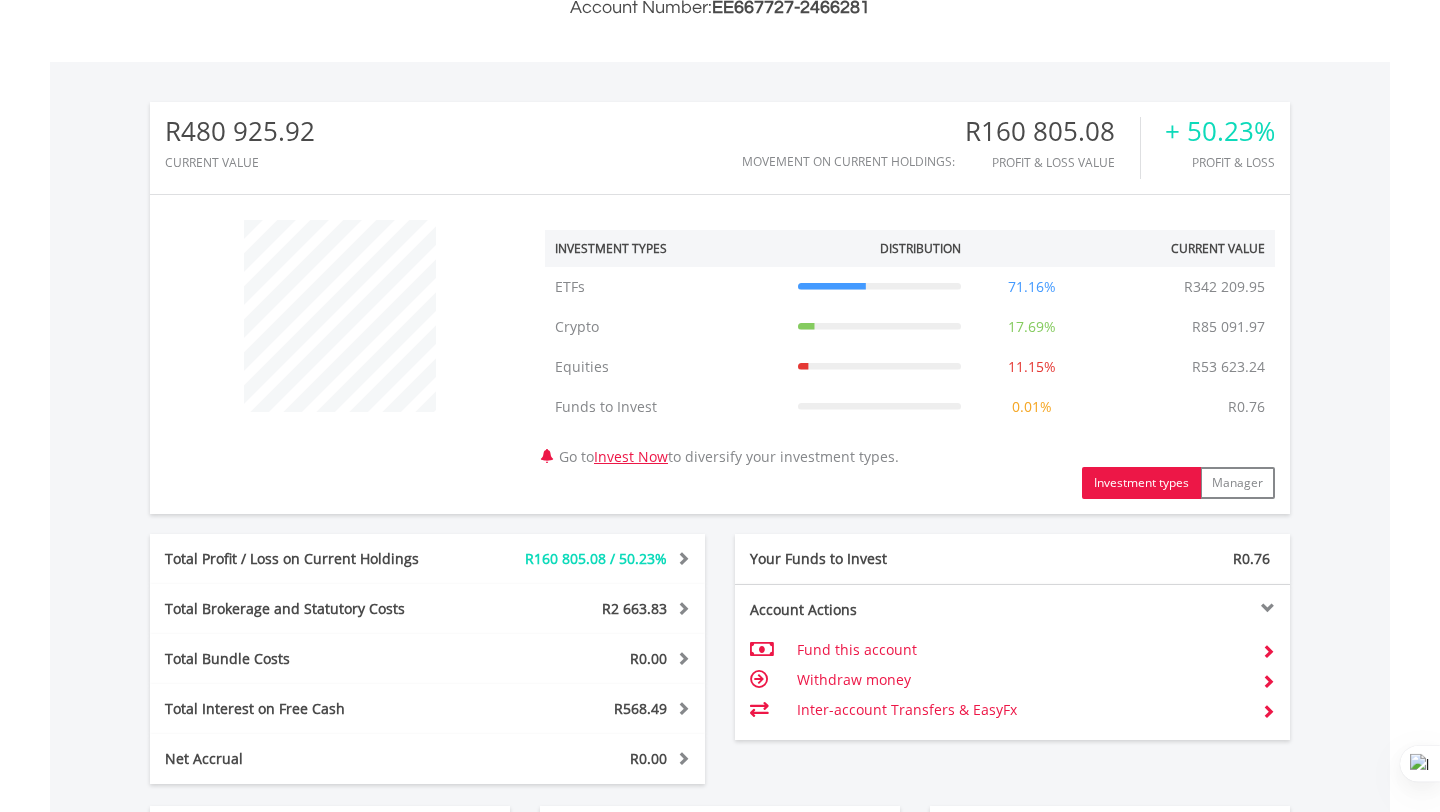 scroll, scrollTop: 640, scrollLeft: 0, axis: vertical 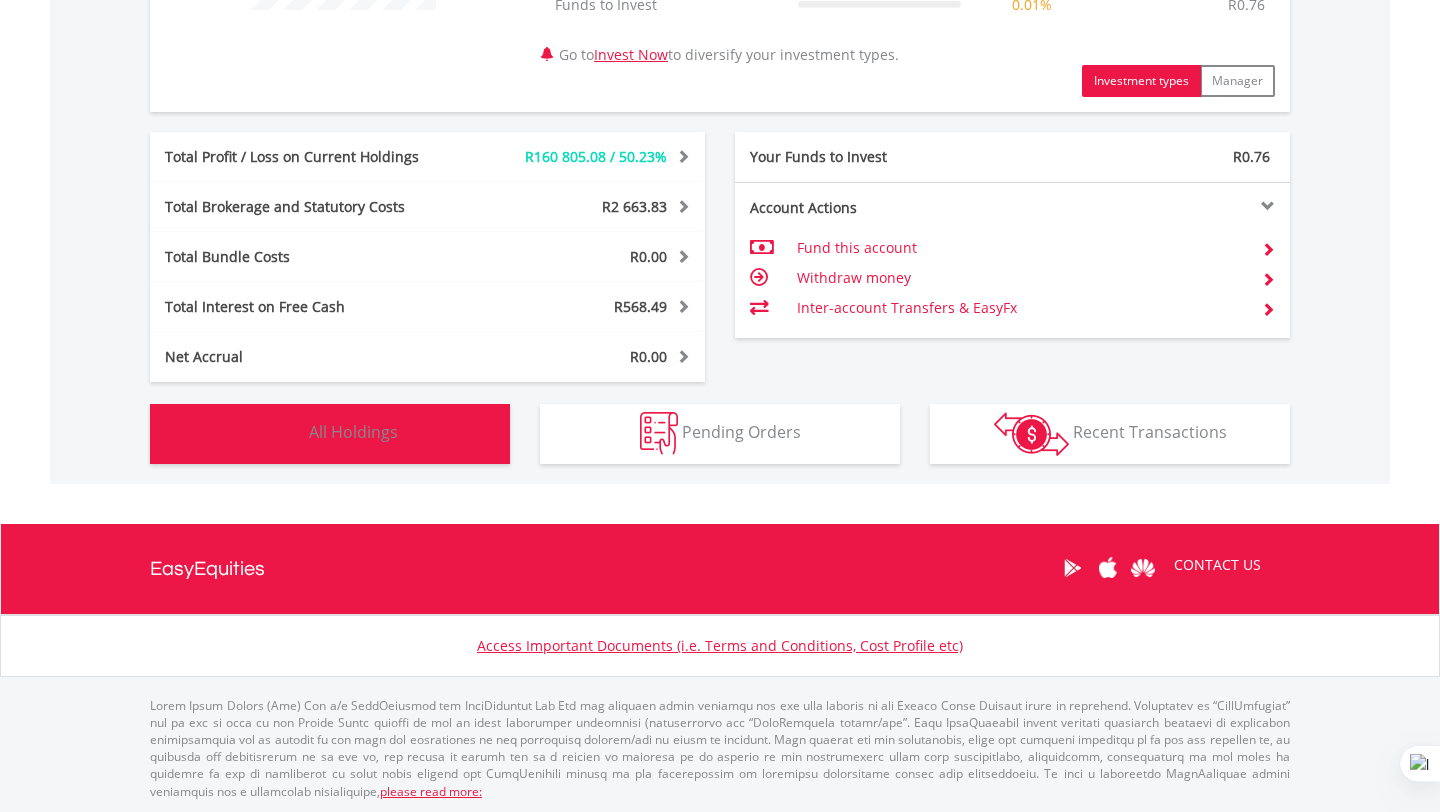 click on "All Holdings" at bounding box center [353, 432] 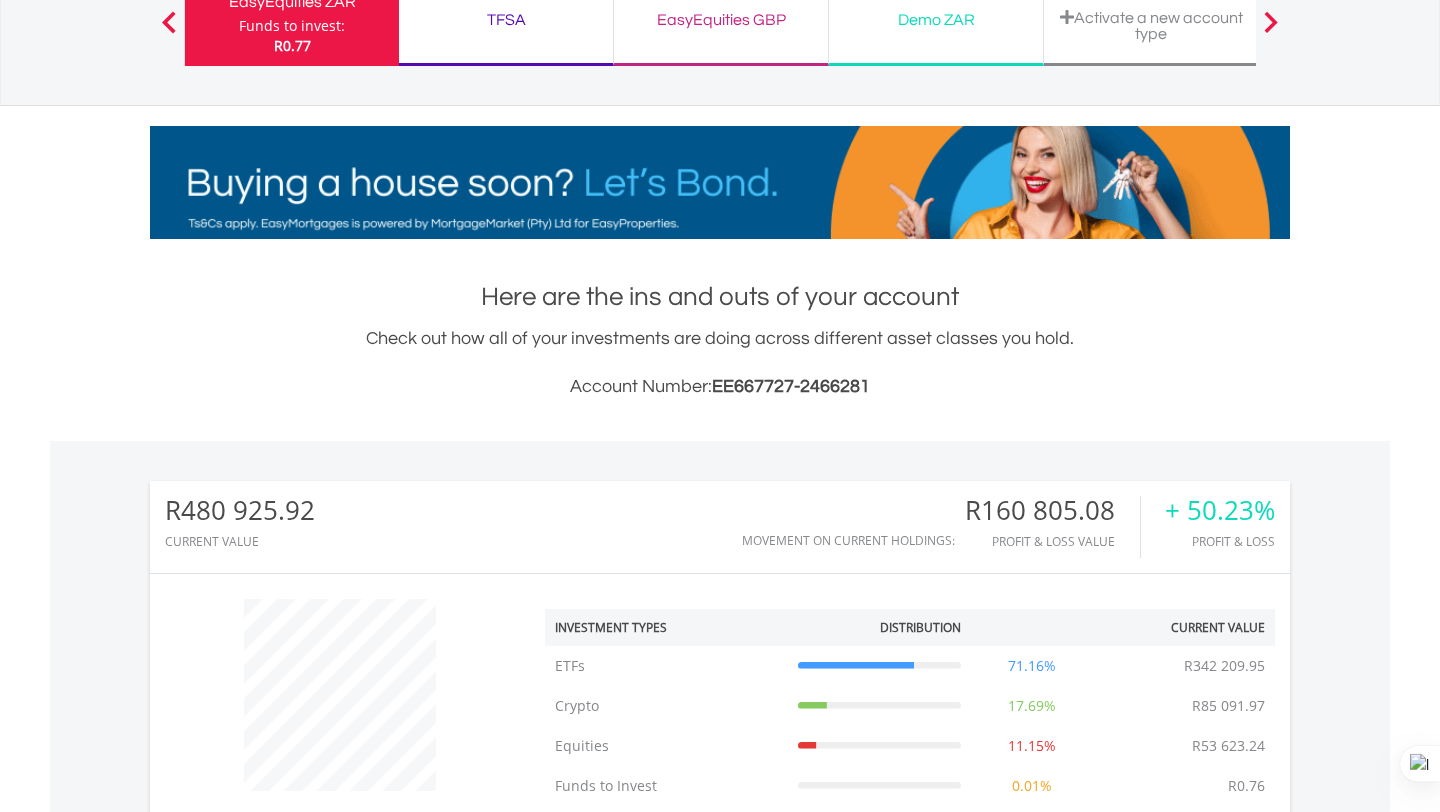 scroll, scrollTop: 0, scrollLeft: 0, axis: both 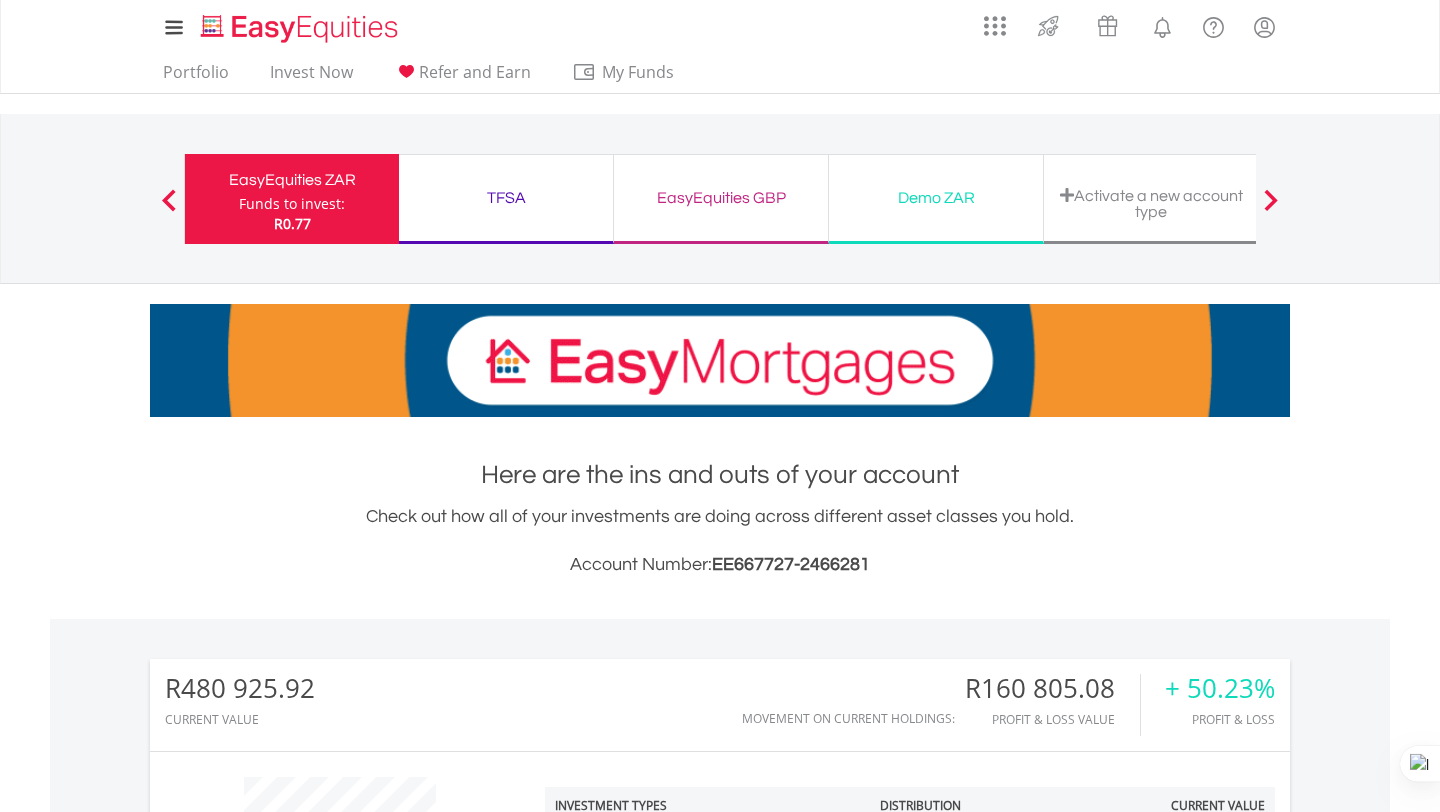 click on "Activate a new account type" at bounding box center [1151, 203] 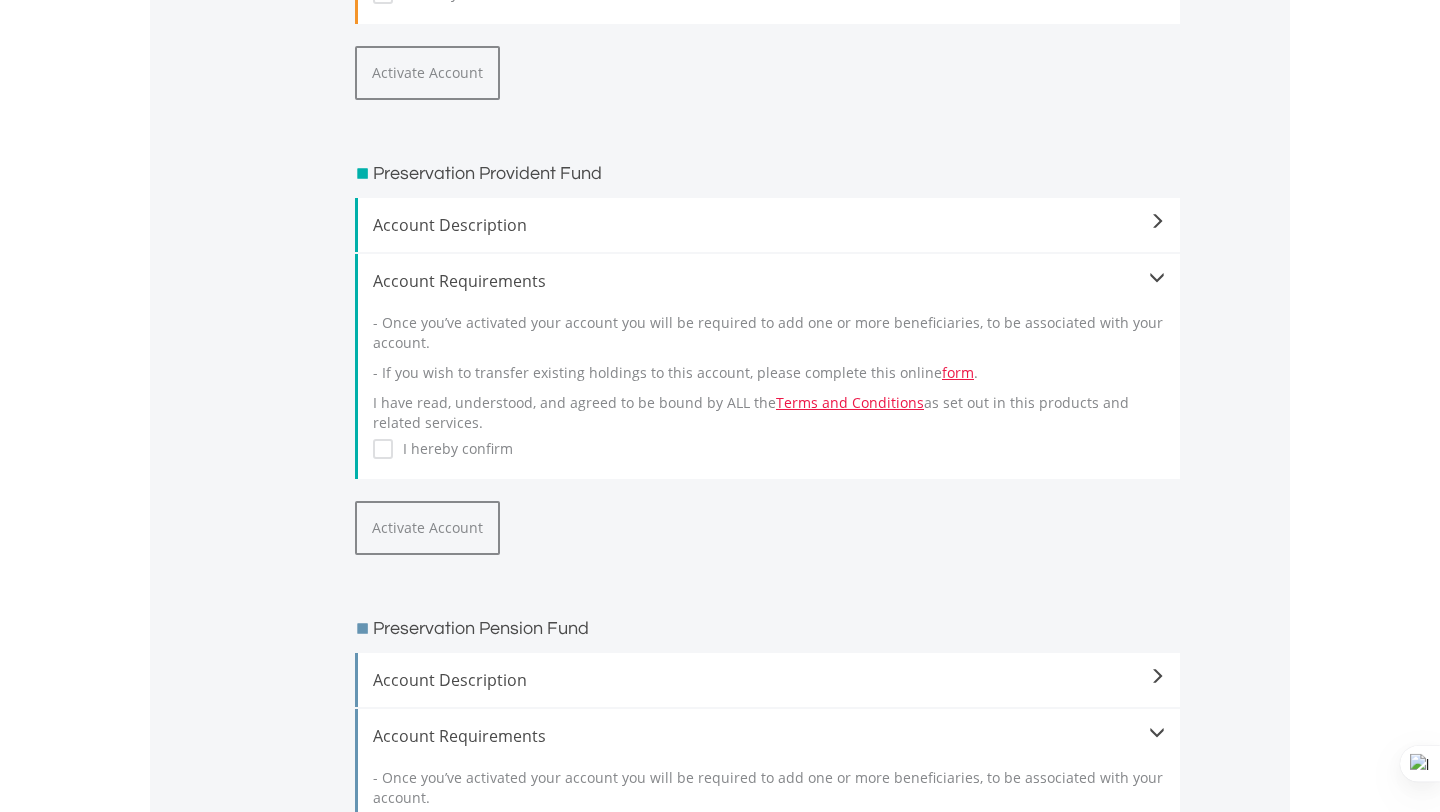 scroll, scrollTop: 0, scrollLeft: 0, axis: both 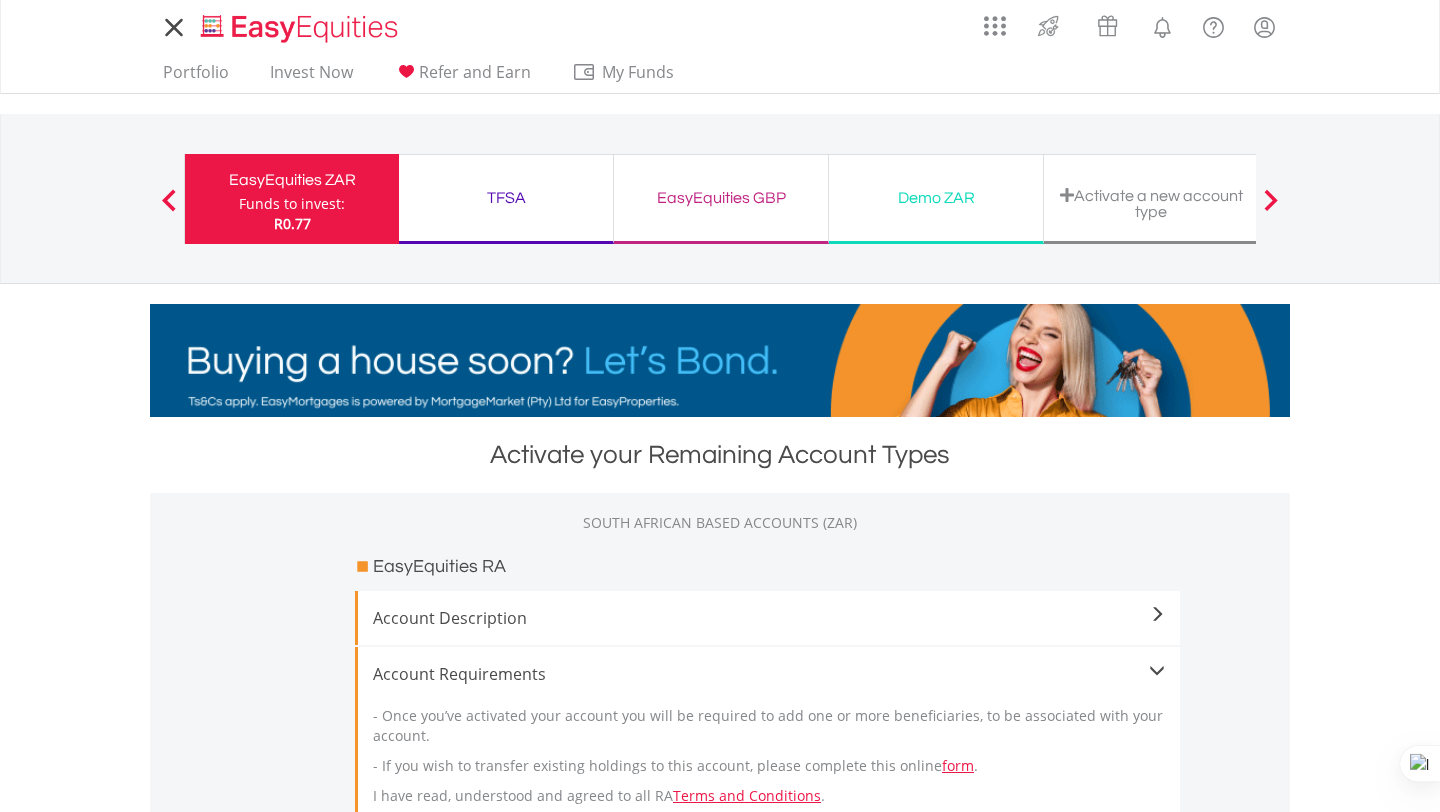 click on "SOUTH AFRICAN BASED ACCOUNTS (ZAR)
EasyEquities RA
Account Description
Account Requirements
- Once you’ve activated your account you will be required to add one or more beneficiaries, to be associated with your account.  - If you wish to transfer existing holdings to this account, please complete this online  form . I have read, understood and agreed to all RA  Terms and Conditions .
I hereby confirm
Activate Account
You need to accept the terms and conditions in the "Account Requirements" section above in order to activate the account.
Preservation Provident Fund
Account Description
Account Requirements
." at bounding box center (720, 1186) 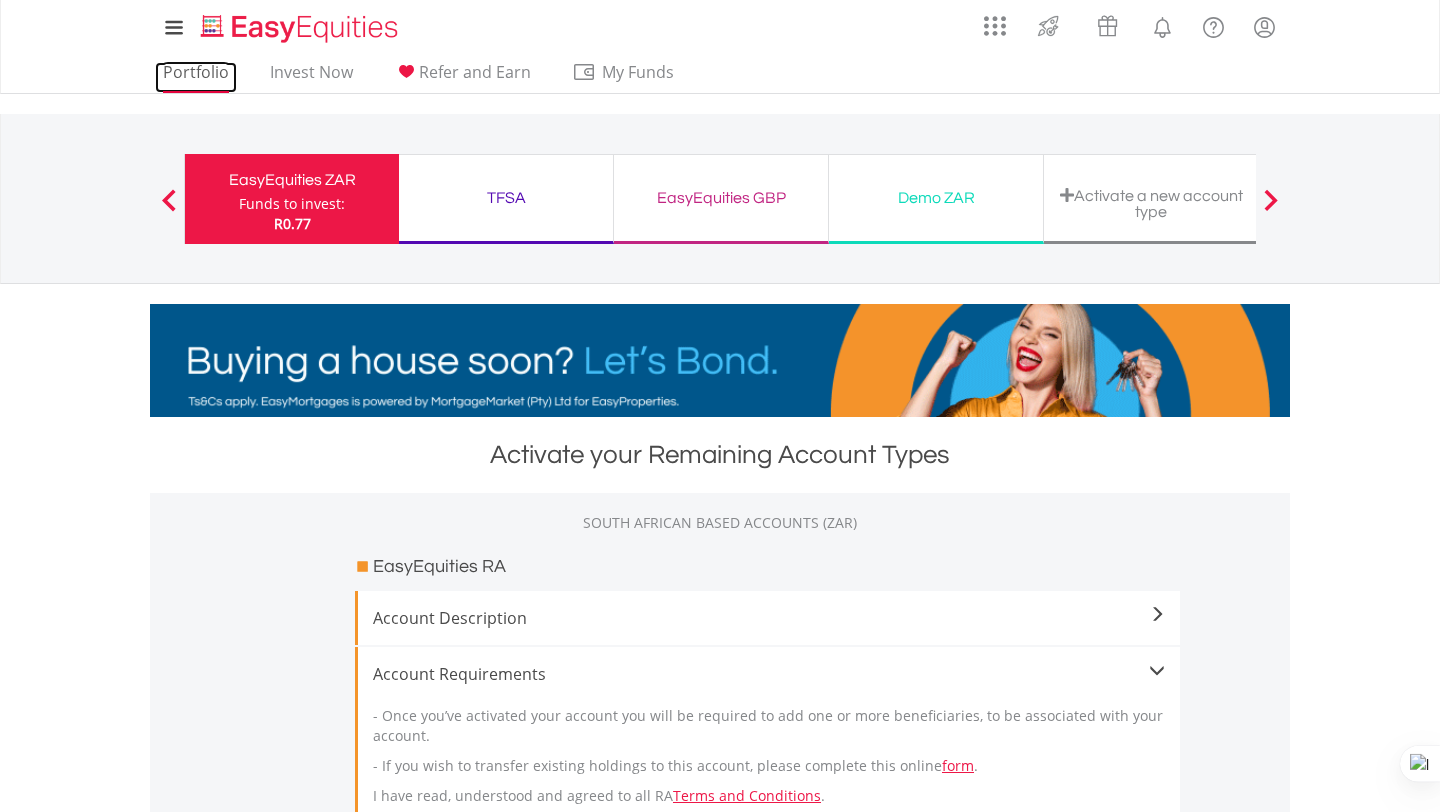 click on "Portfolio" at bounding box center [196, 77] 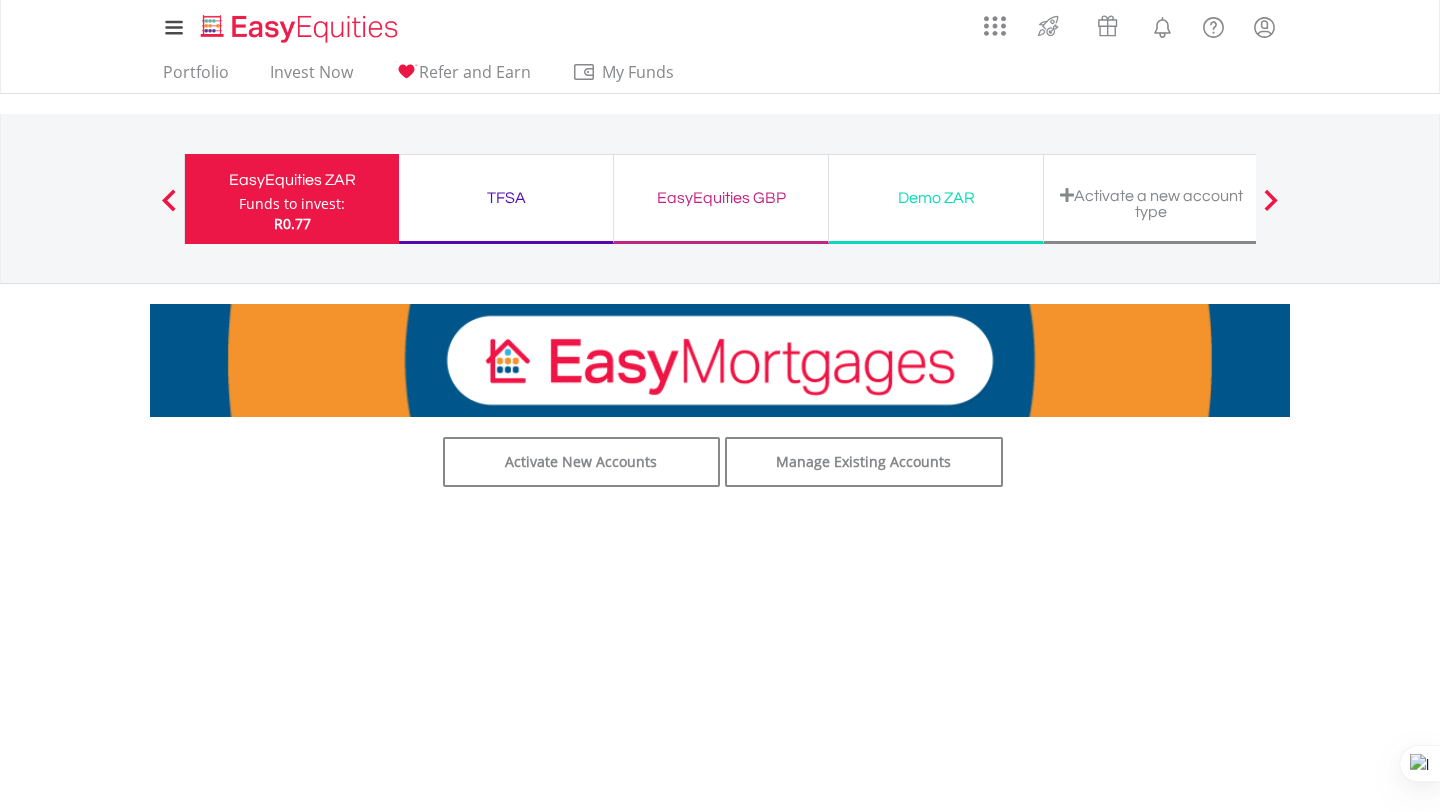 scroll, scrollTop: 0, scrollLeft: 0, axis: both 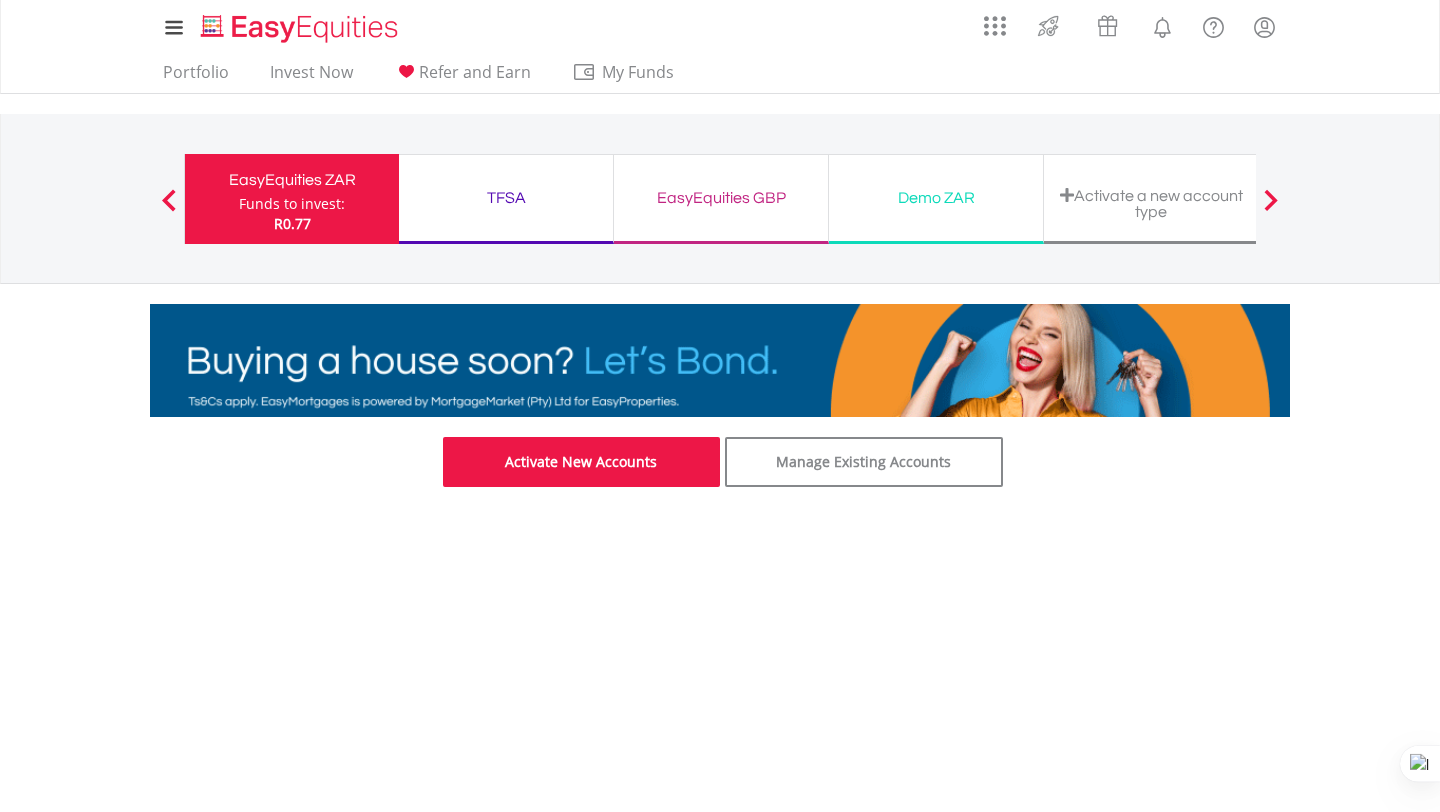 click on "Activate New Accounts" at bounding box center [582, 462] 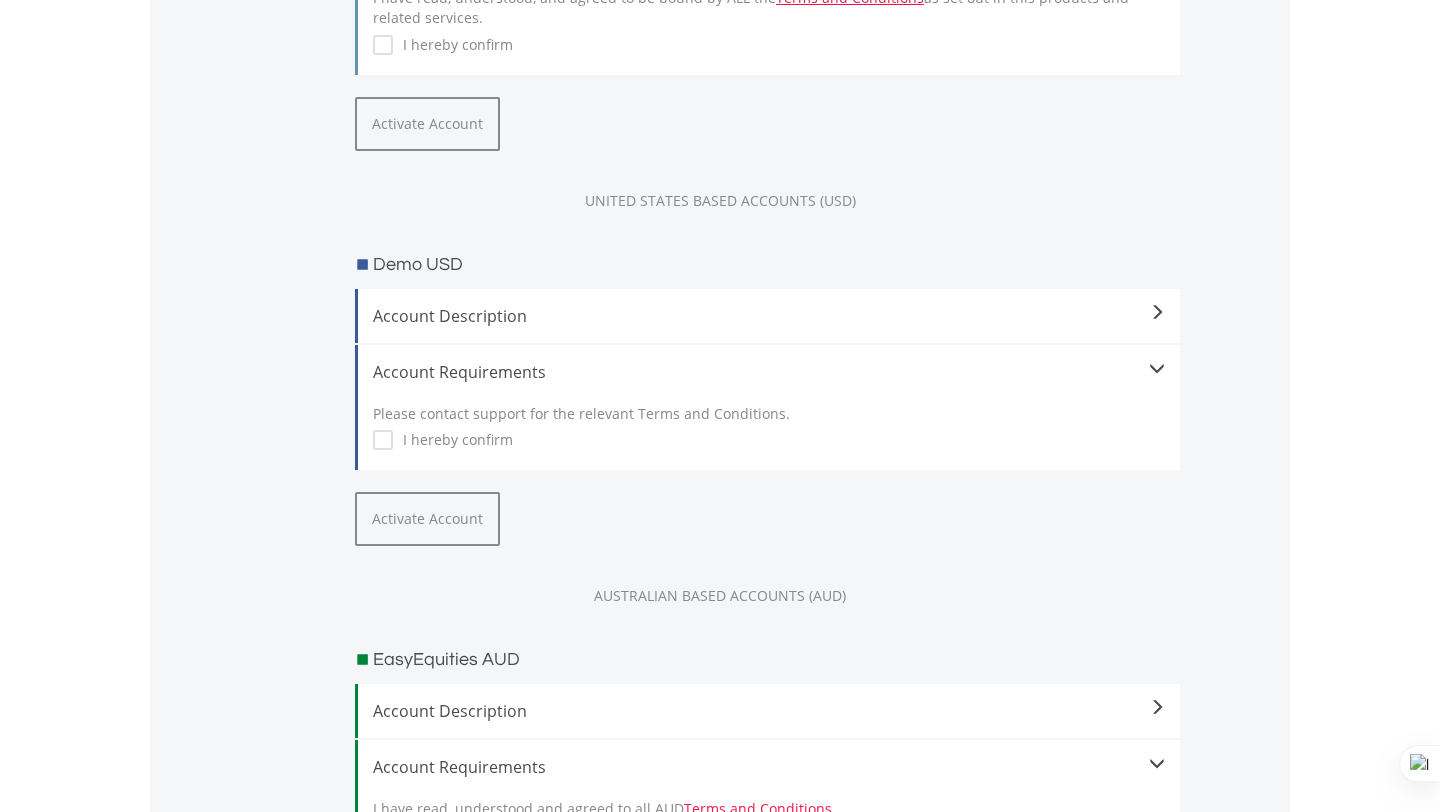 scroll, scrollTop: 1696, scrollLeft: 0, axis: vertical 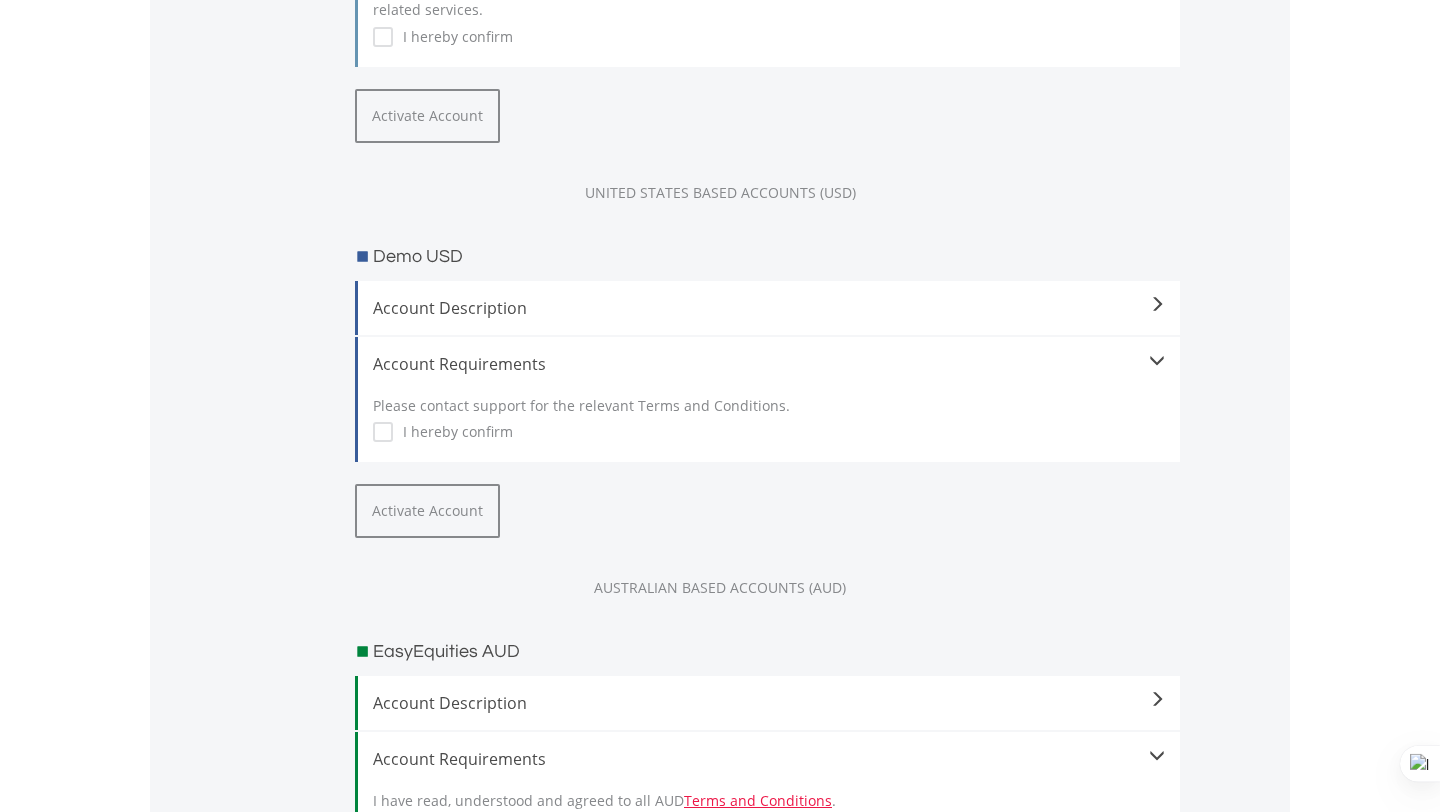 click at bounding box center (1157, -1081) 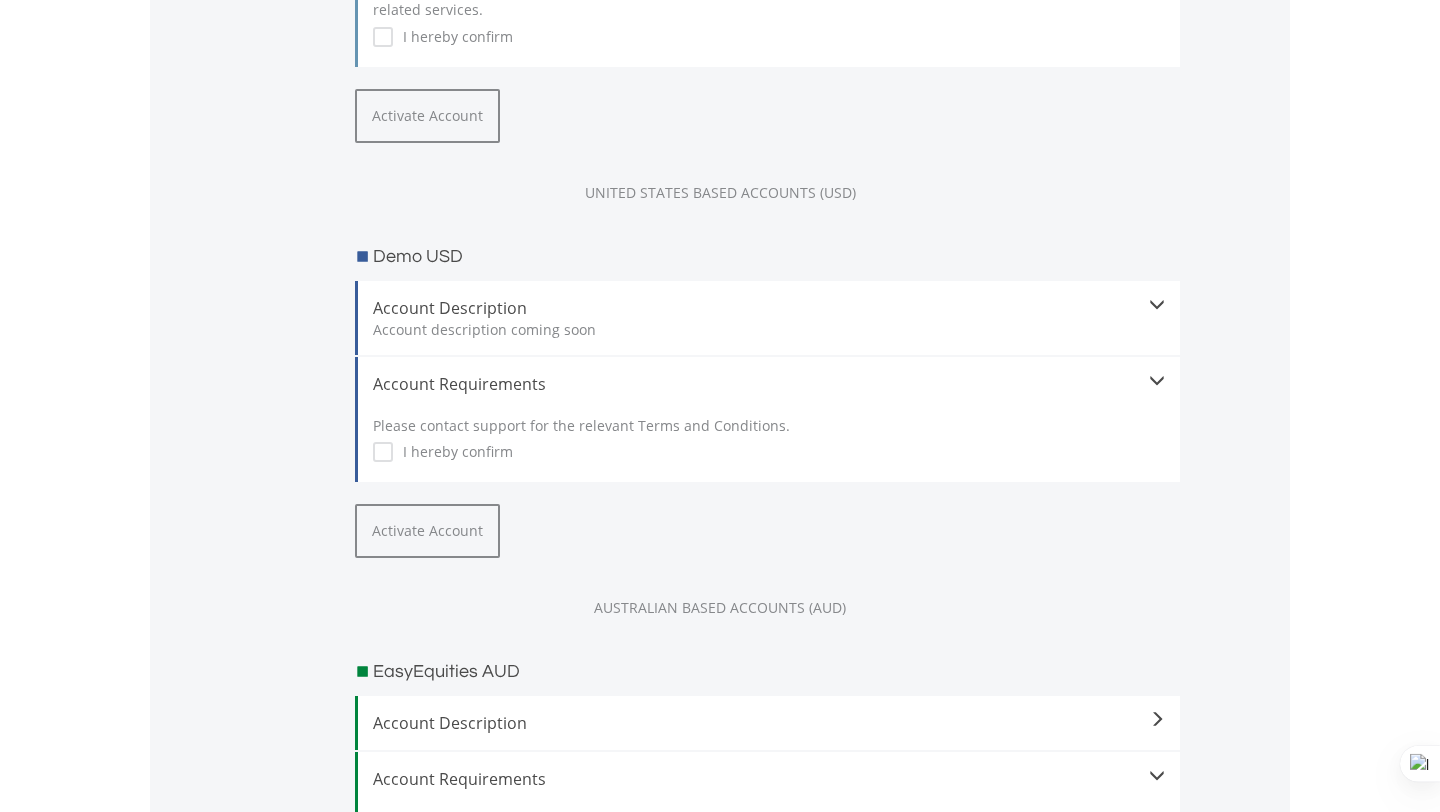 click at bounding box center [1157, 305] 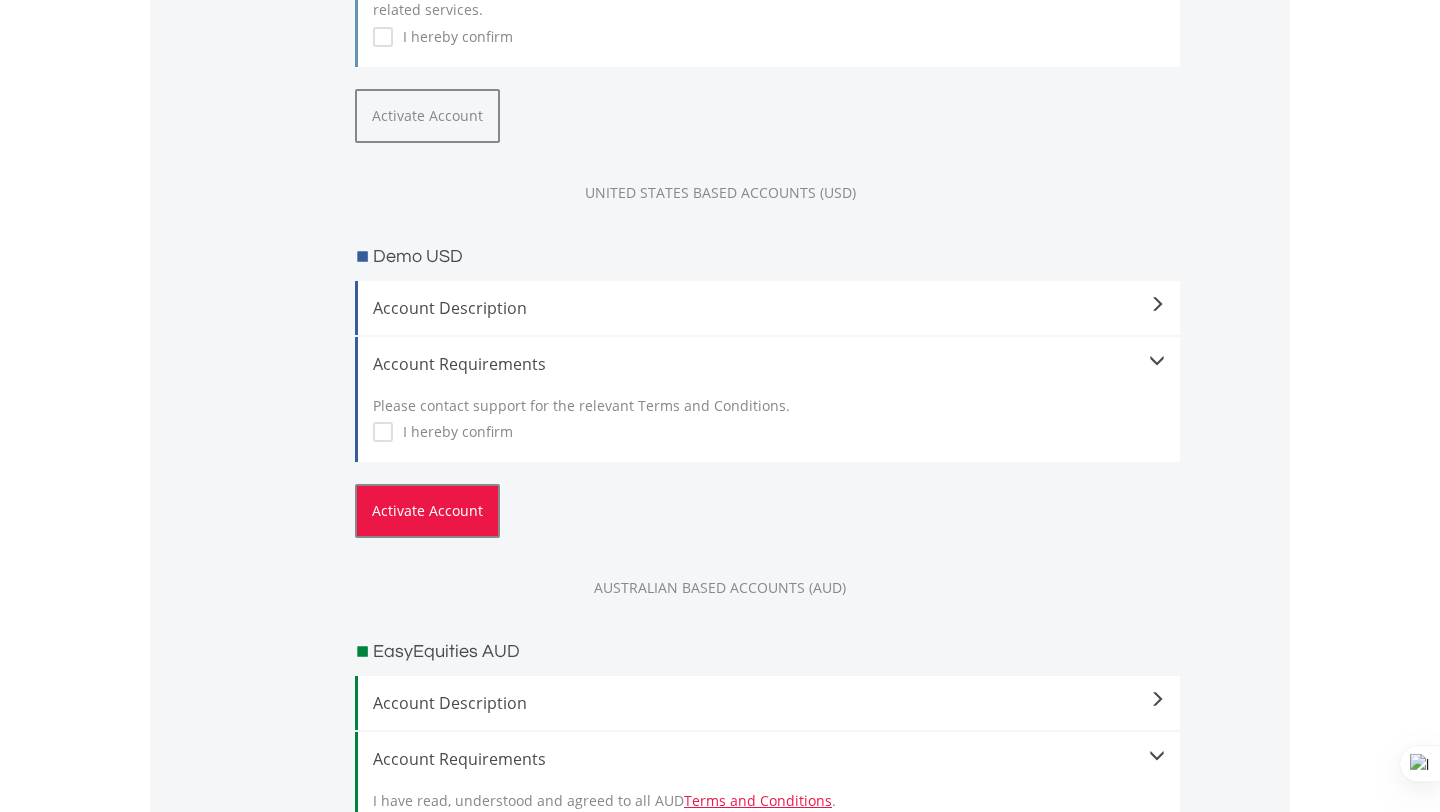 click on "Activate Account" at bounding box center [427, 511] 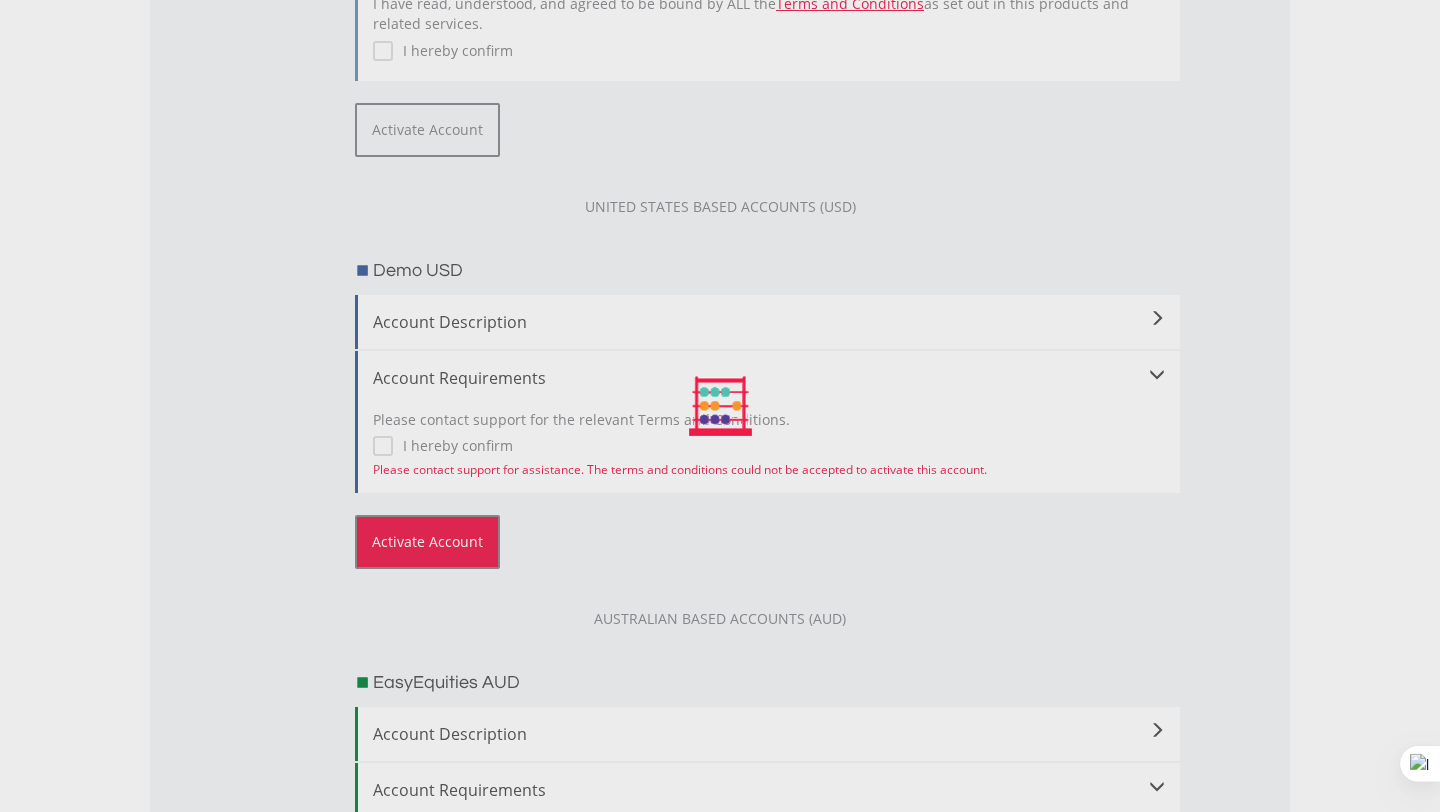 scroll, scrollTop: 1687, scrollLeft: 0, axis: vertical 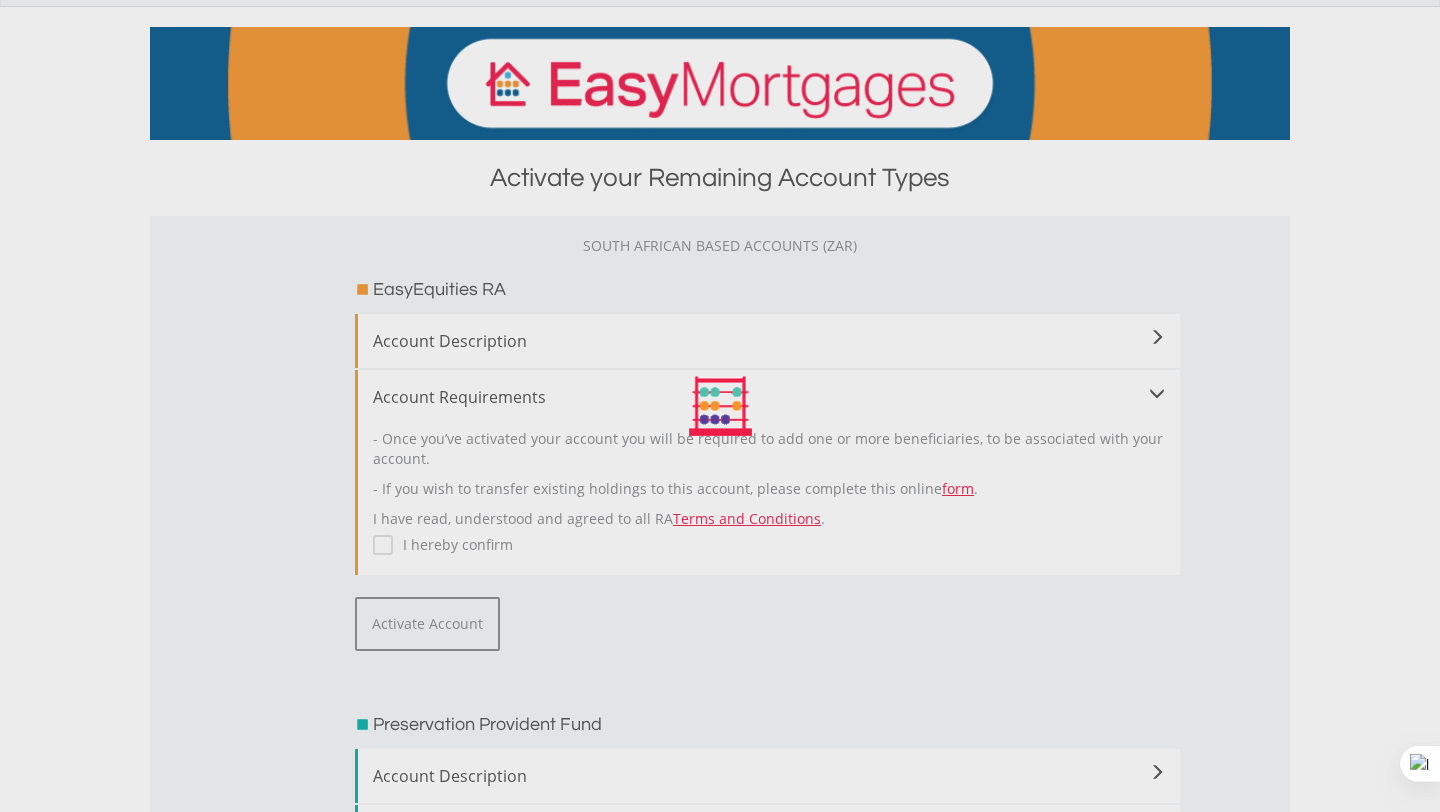 drag, startPoint x: 495, startPoint y: 180, endPoint x: 830, endPoint y: 183, distance: 335.01343 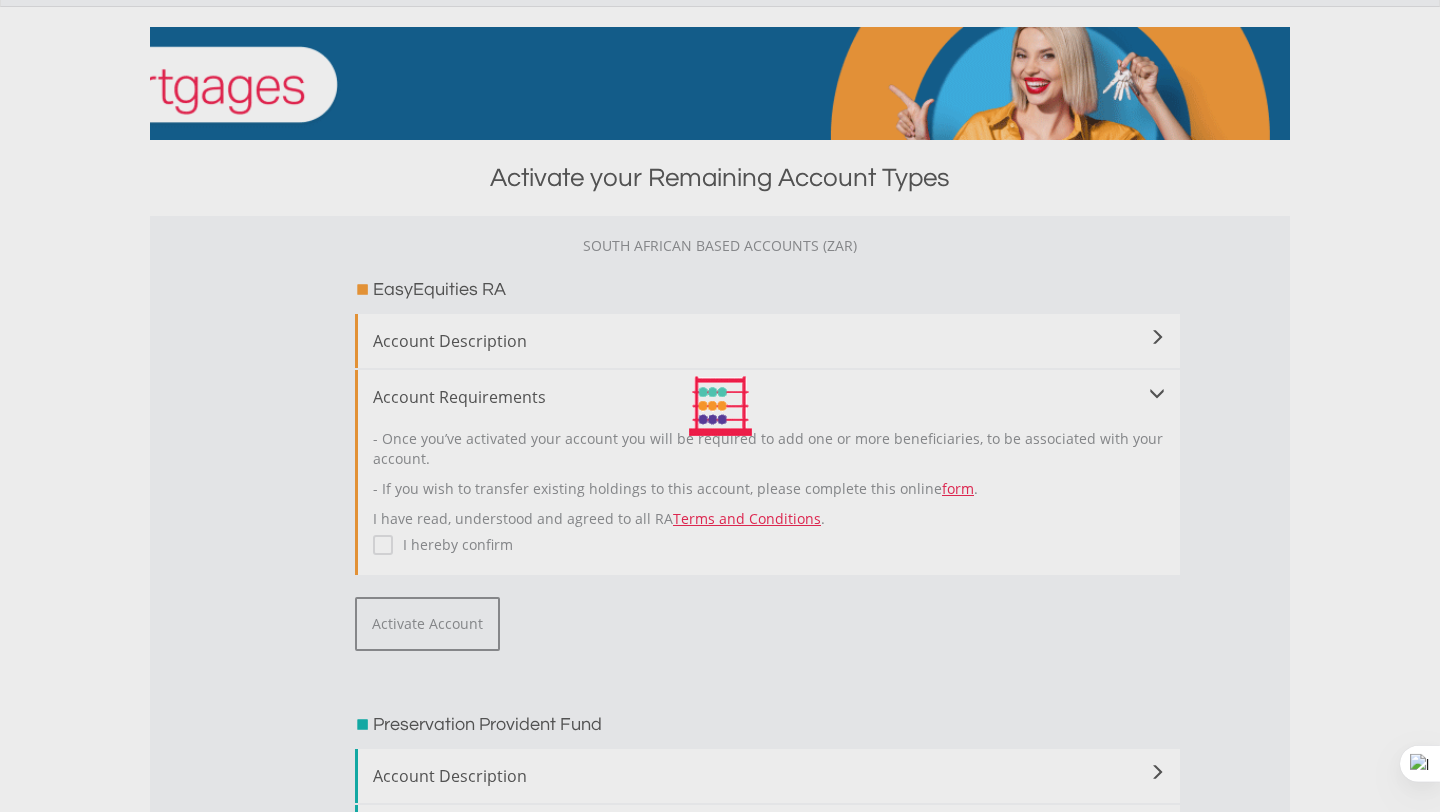 click at bounding box center [720, 406] 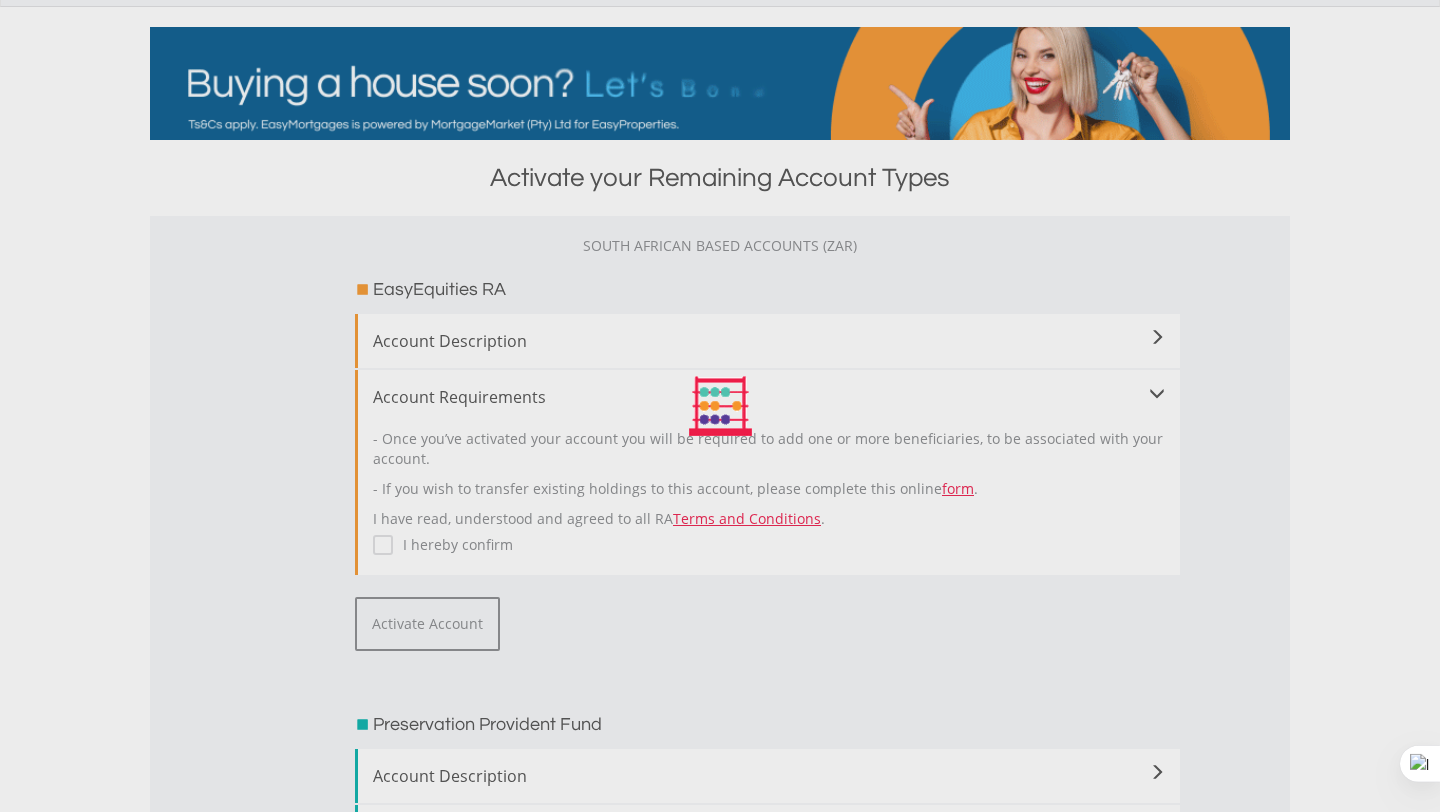 scroll, scrollTop: 0, scrollLeft: 0, axis: both 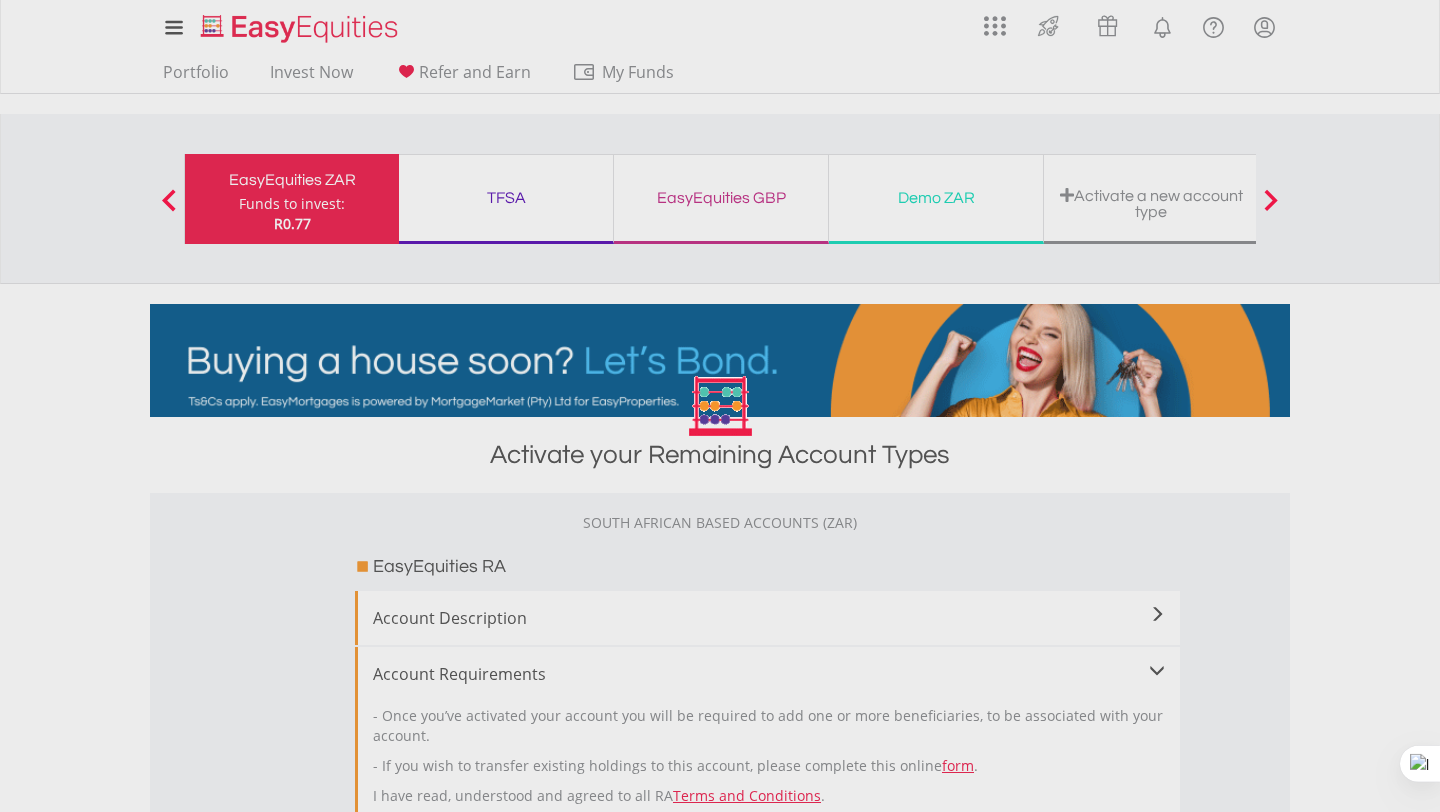 click at bounding box center [720, 406] 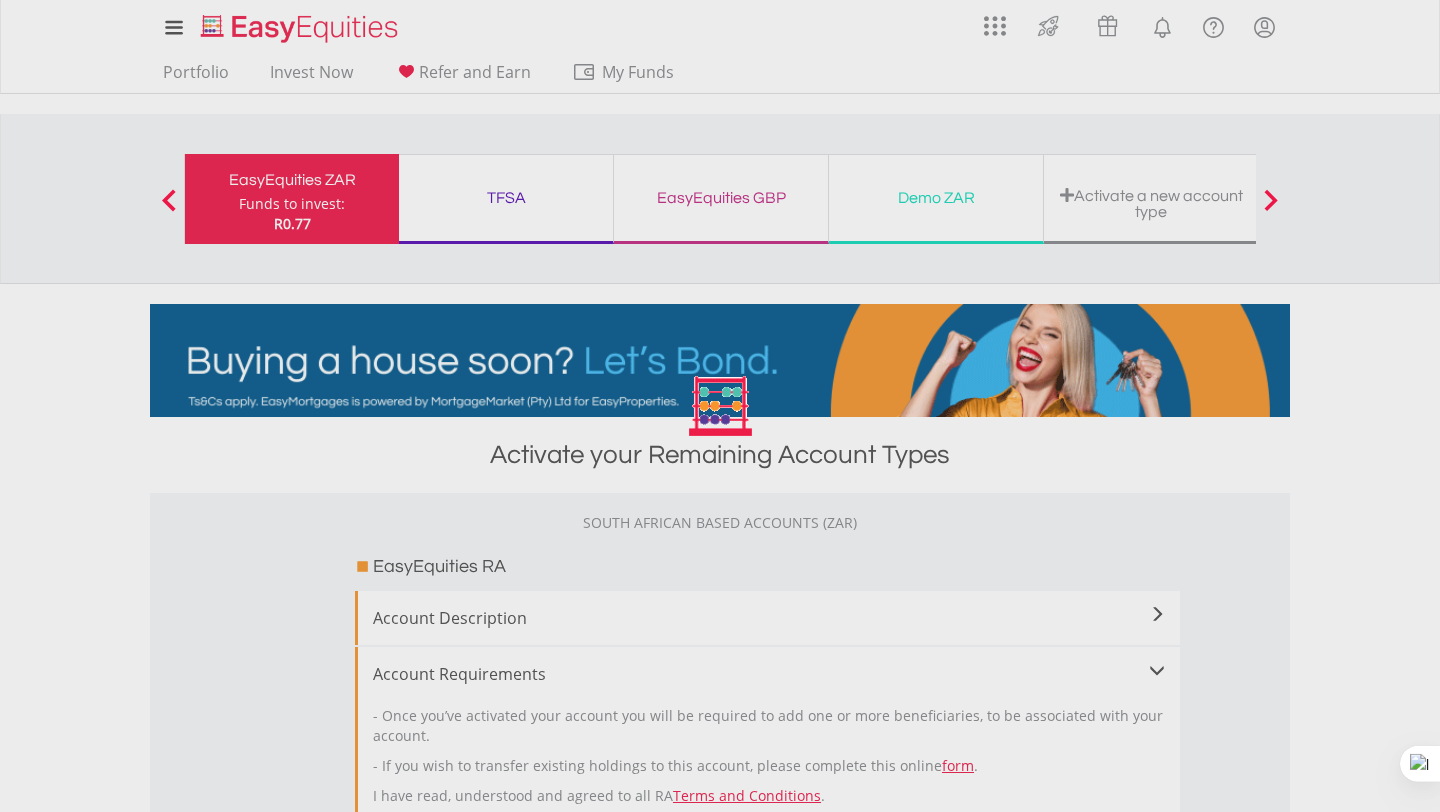 click at bounding box center [720, 406] 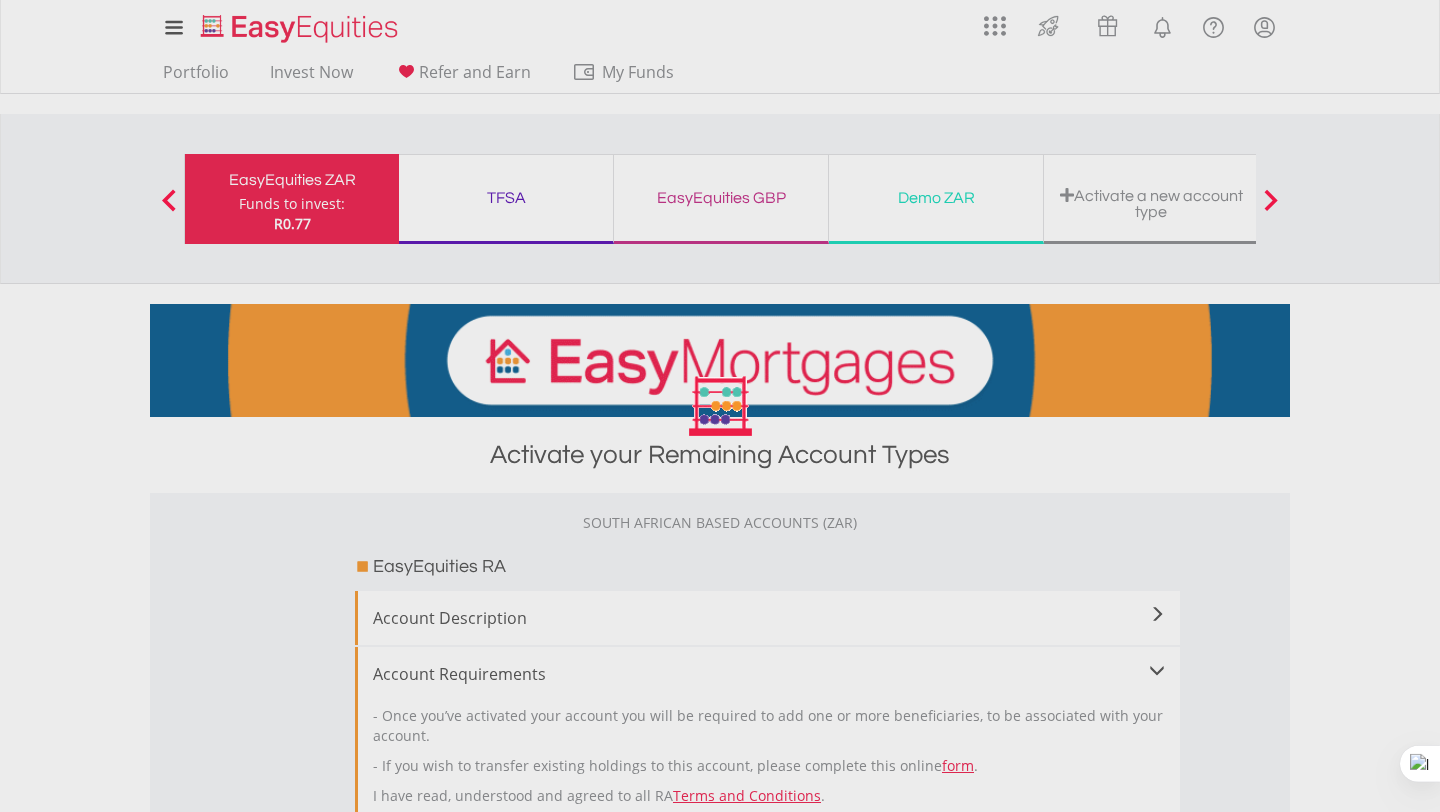 click at bounding box center (720, 406) 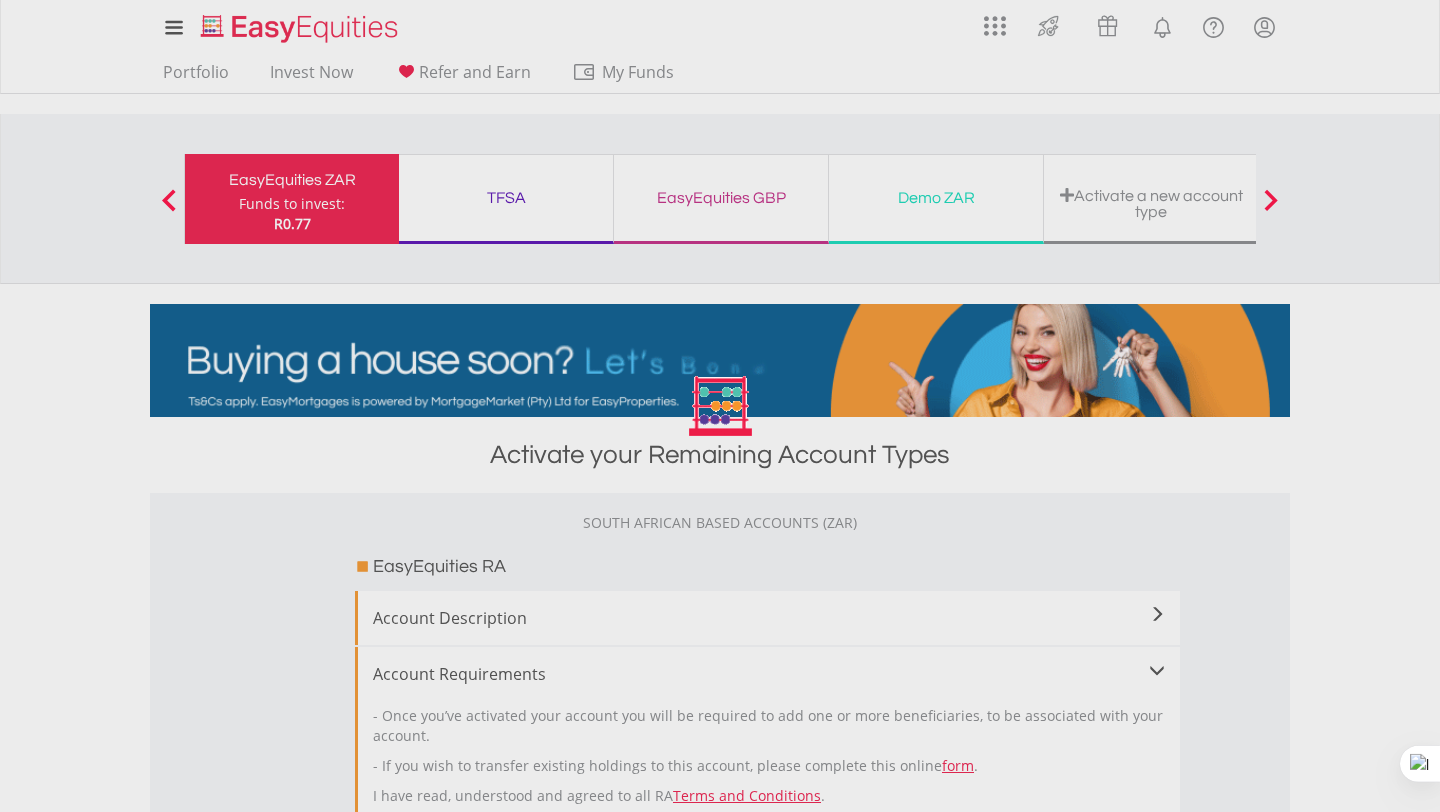 click at bounding box center [720, 406] 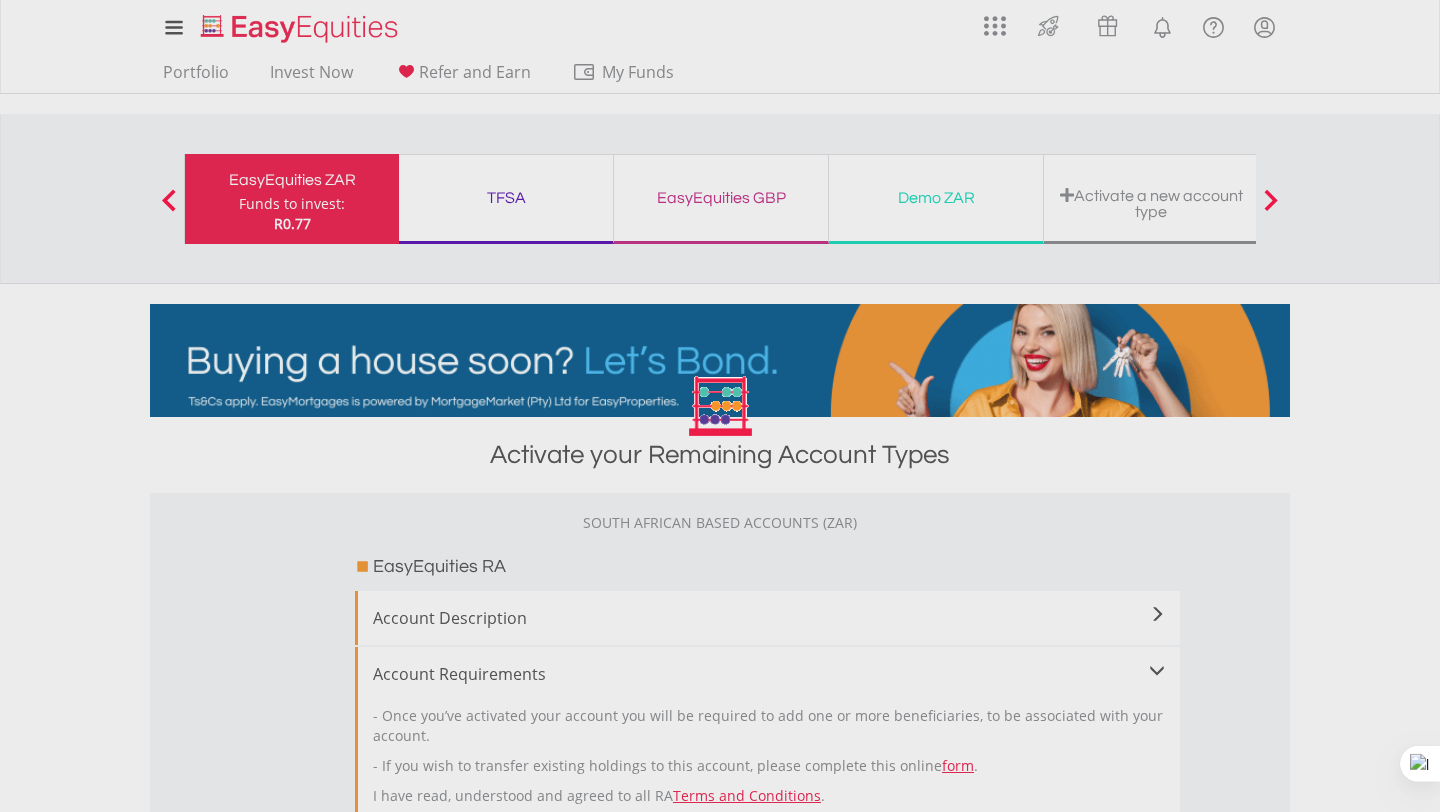 click at bounding box center (720, 406) 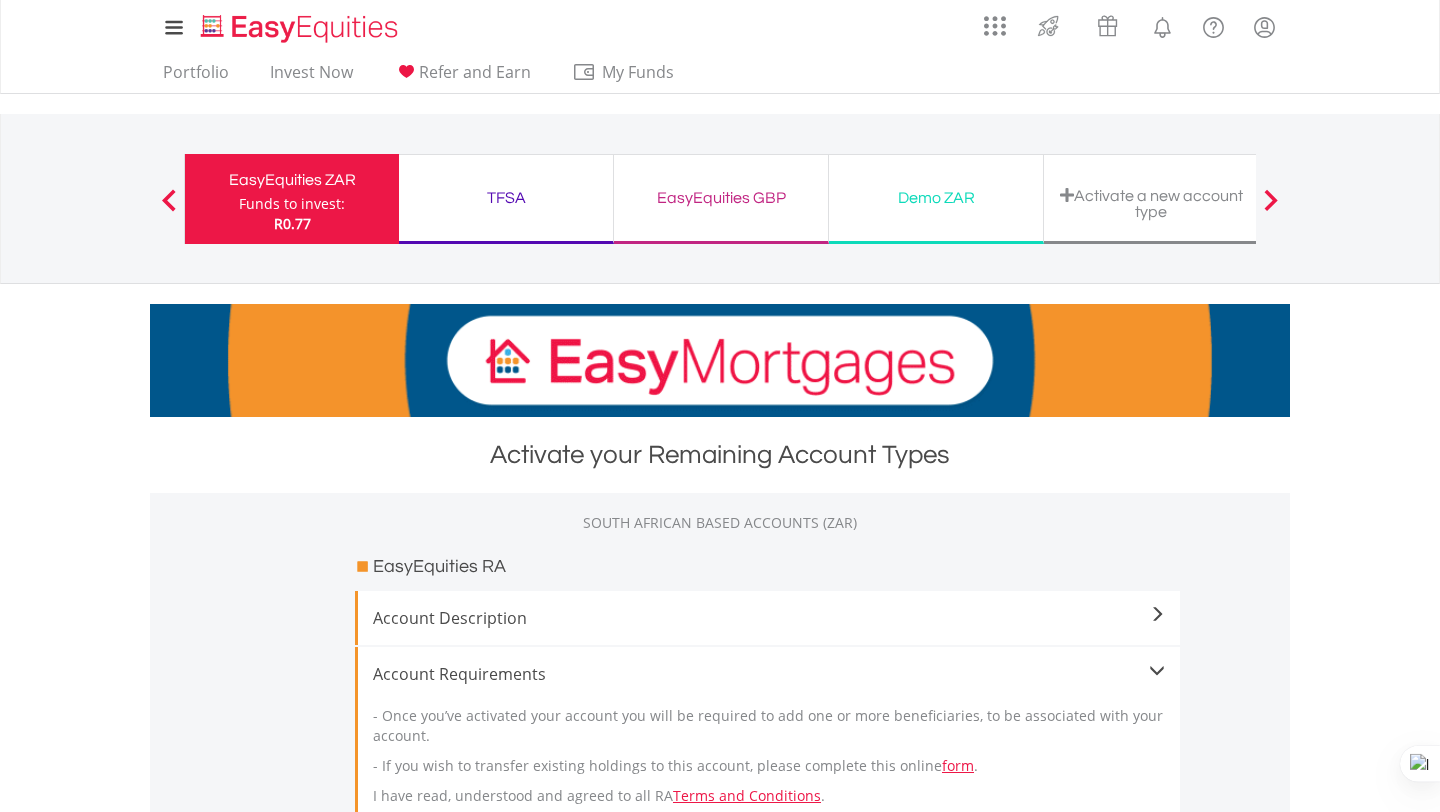 scroll, scrollTop: 0, scrollLeft: 0, axis: both 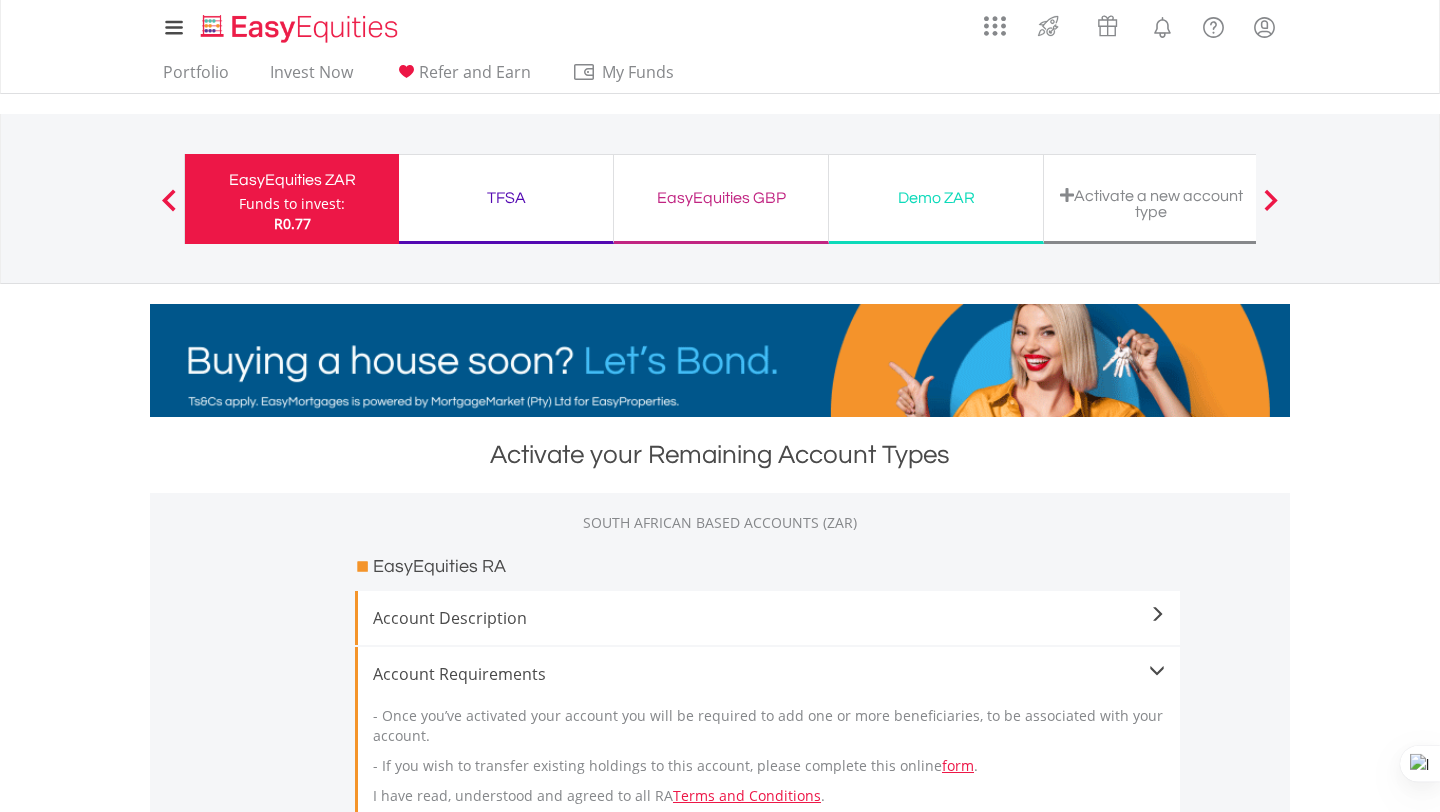click on "EasyEquities GBP" at bounding box center [721, 198] 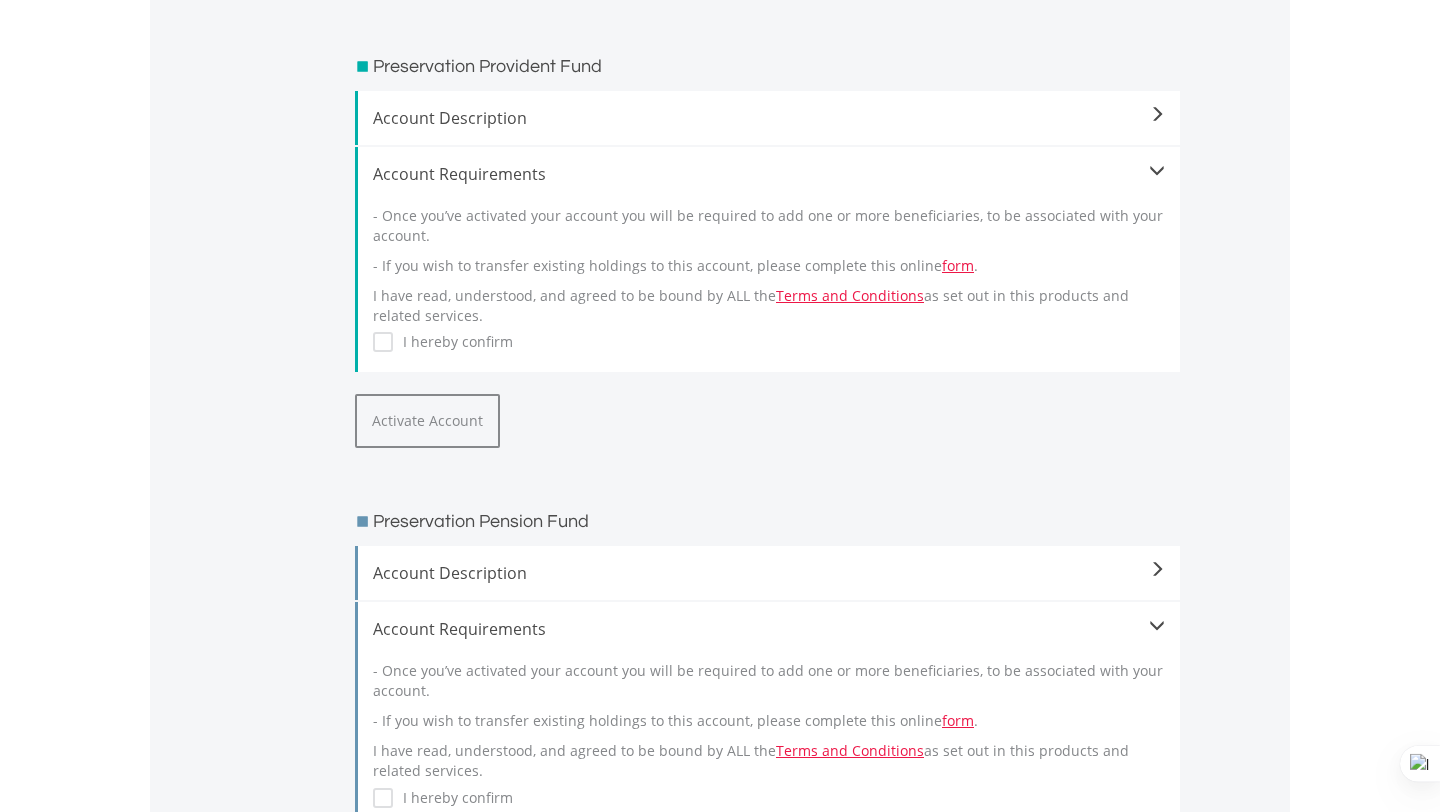 scroll, scrollTop: 0, scrollLeft: 0, axis: both 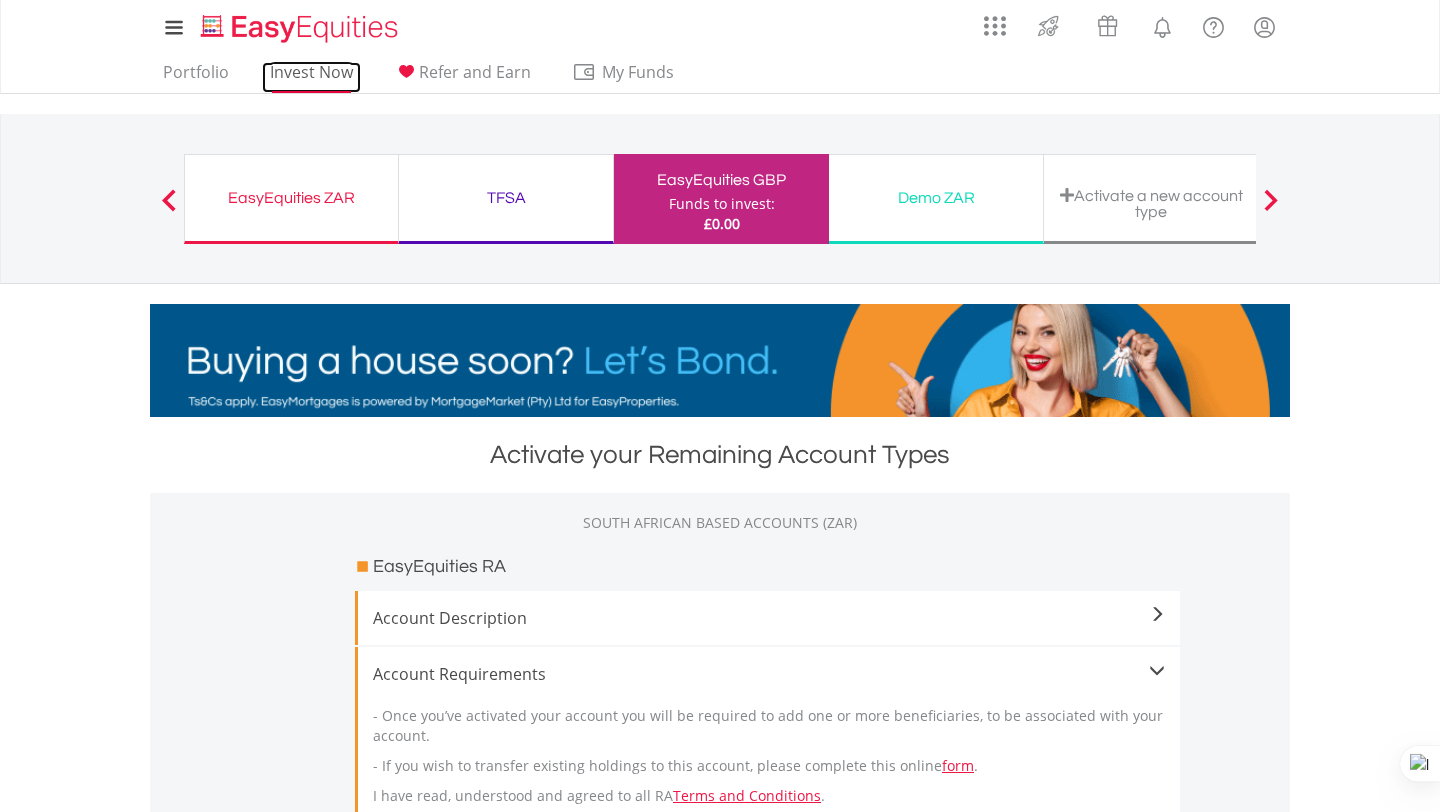 click on "Invest Now" at bounding box center (311, 77) 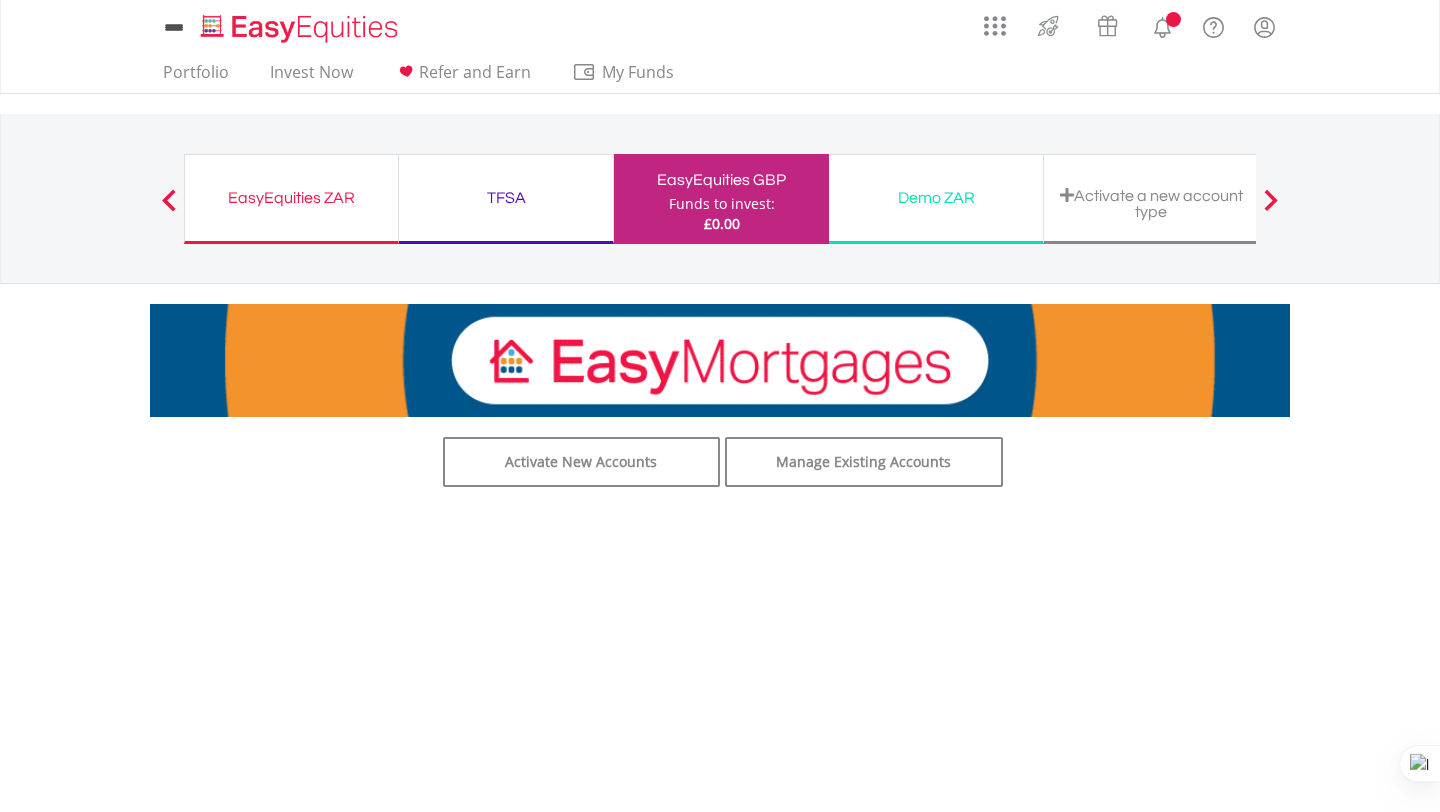 scroll, scrollTop: 0, scrollLeft: 0, axis: both 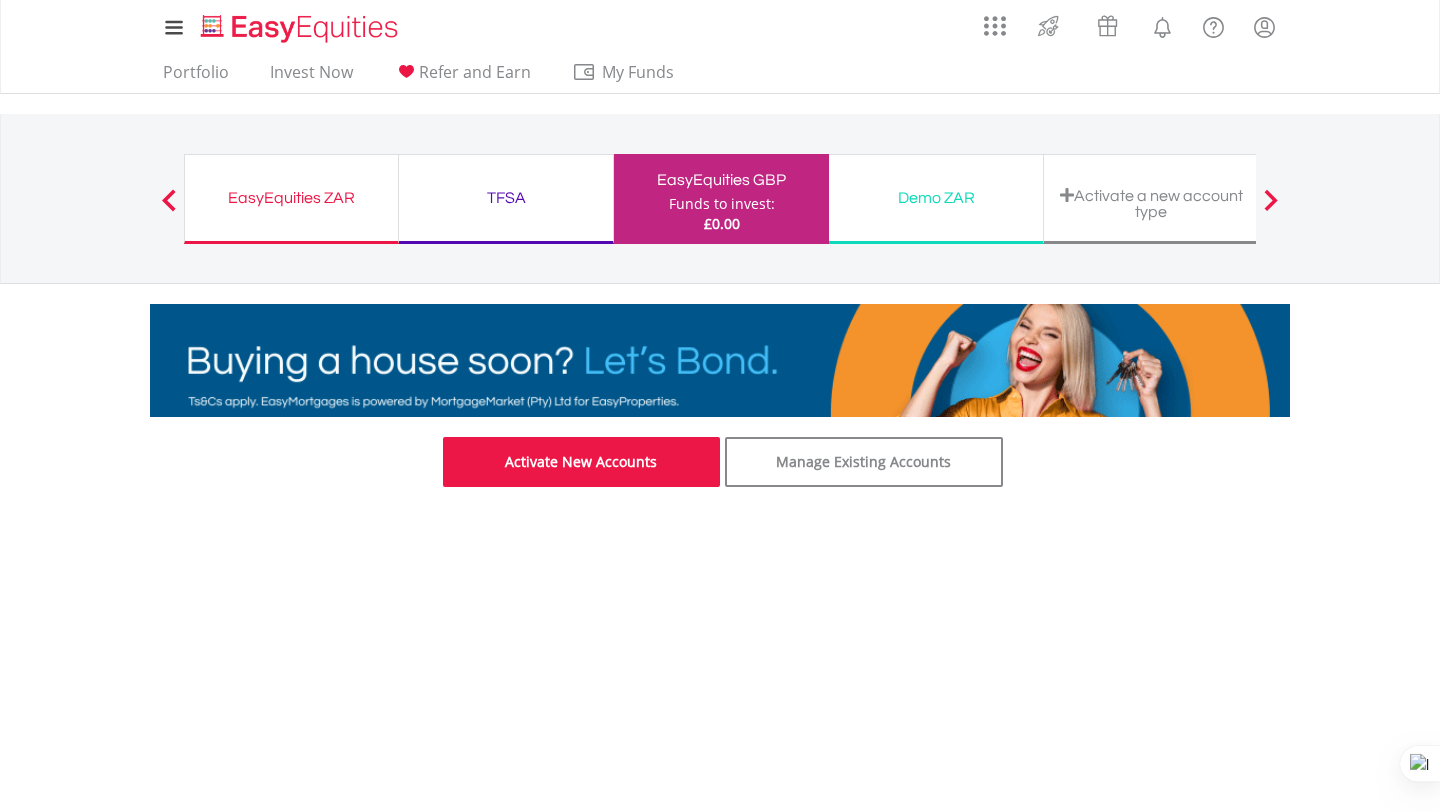click on "Activate New Accounts" at bounding box center [582, 462] 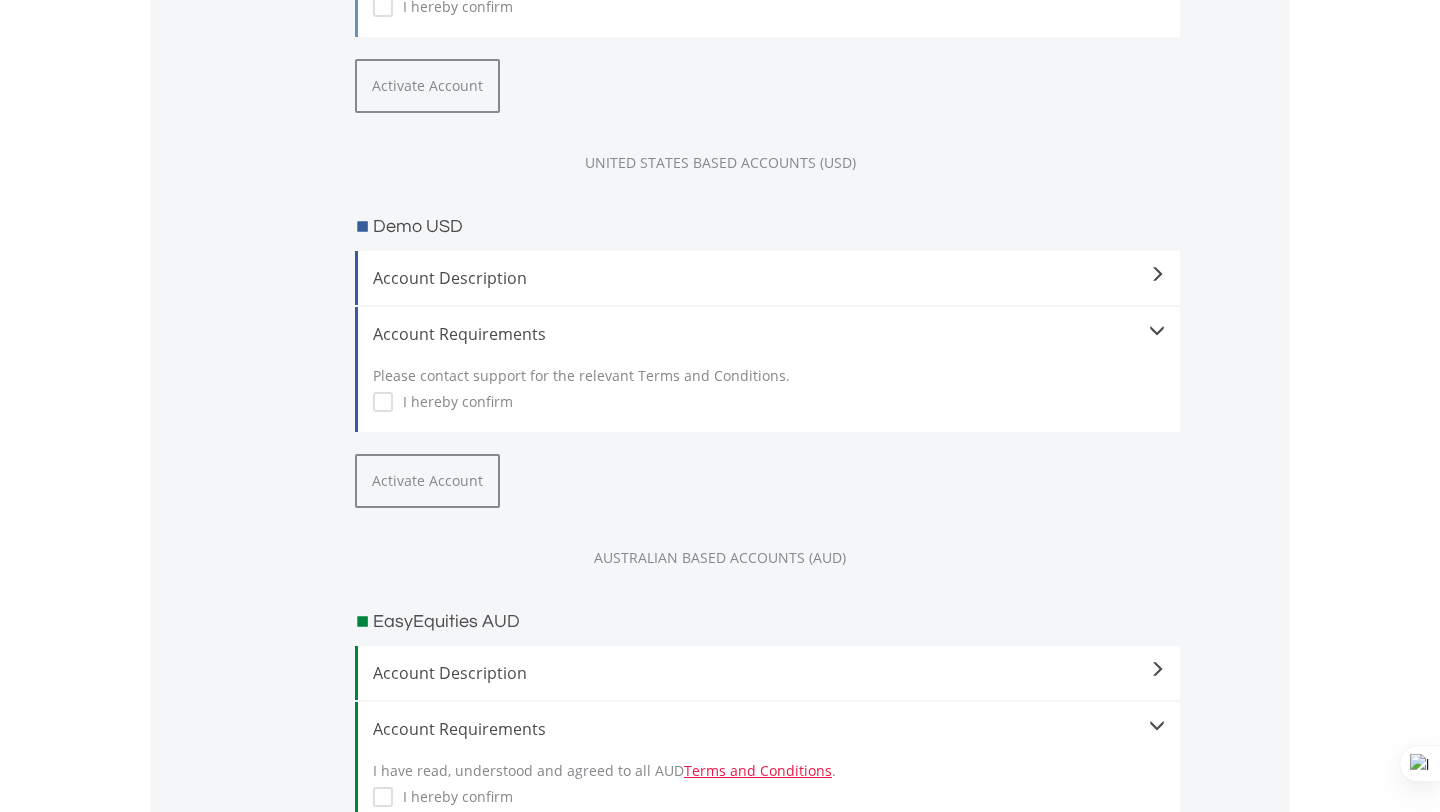 scroll, scrollTop: 1731, scrollLeft: 0, axis: vertical 